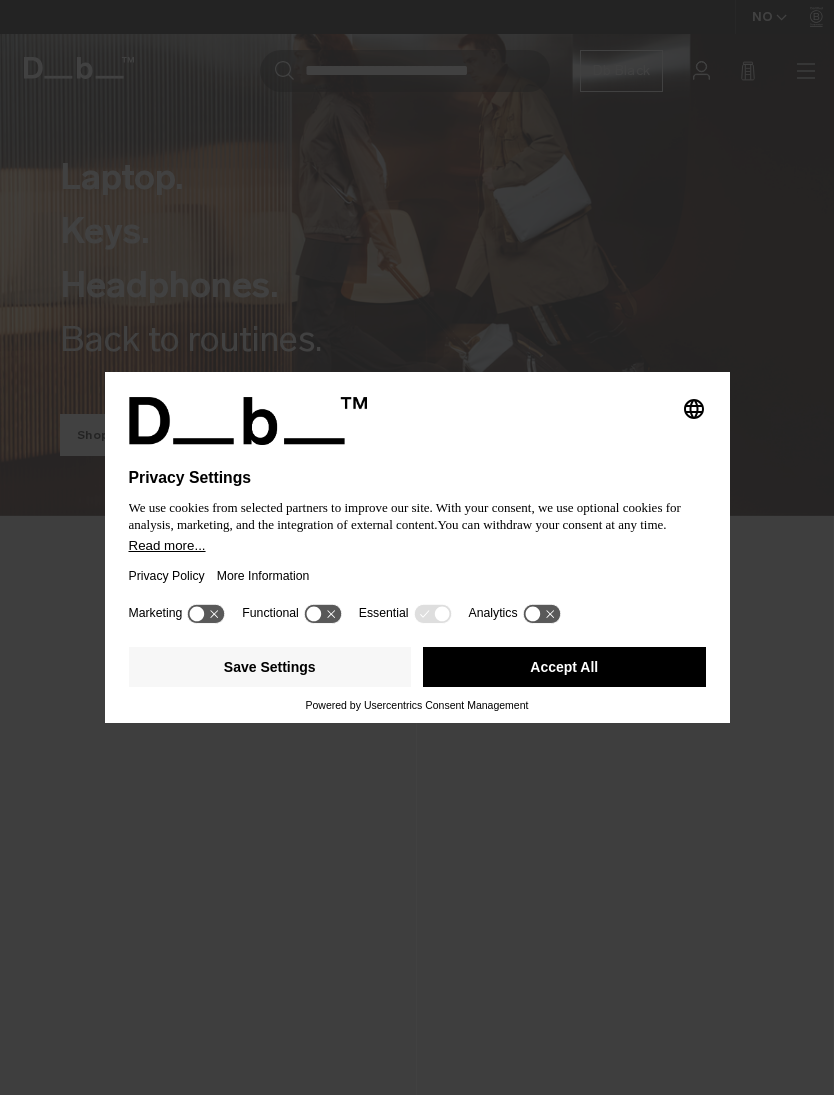 scroll, scrollTop: 0, scrollLeft: 0, axis: both 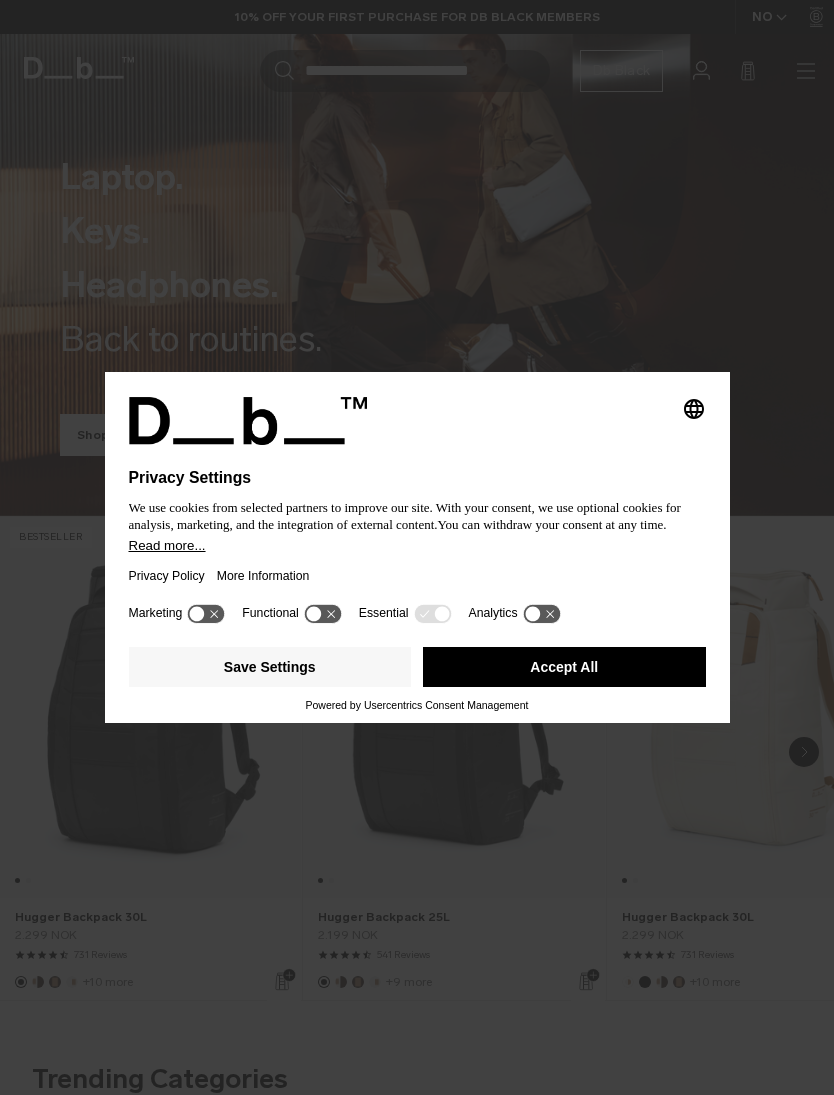 click on "Accept All" at bounding box center (564, 667) 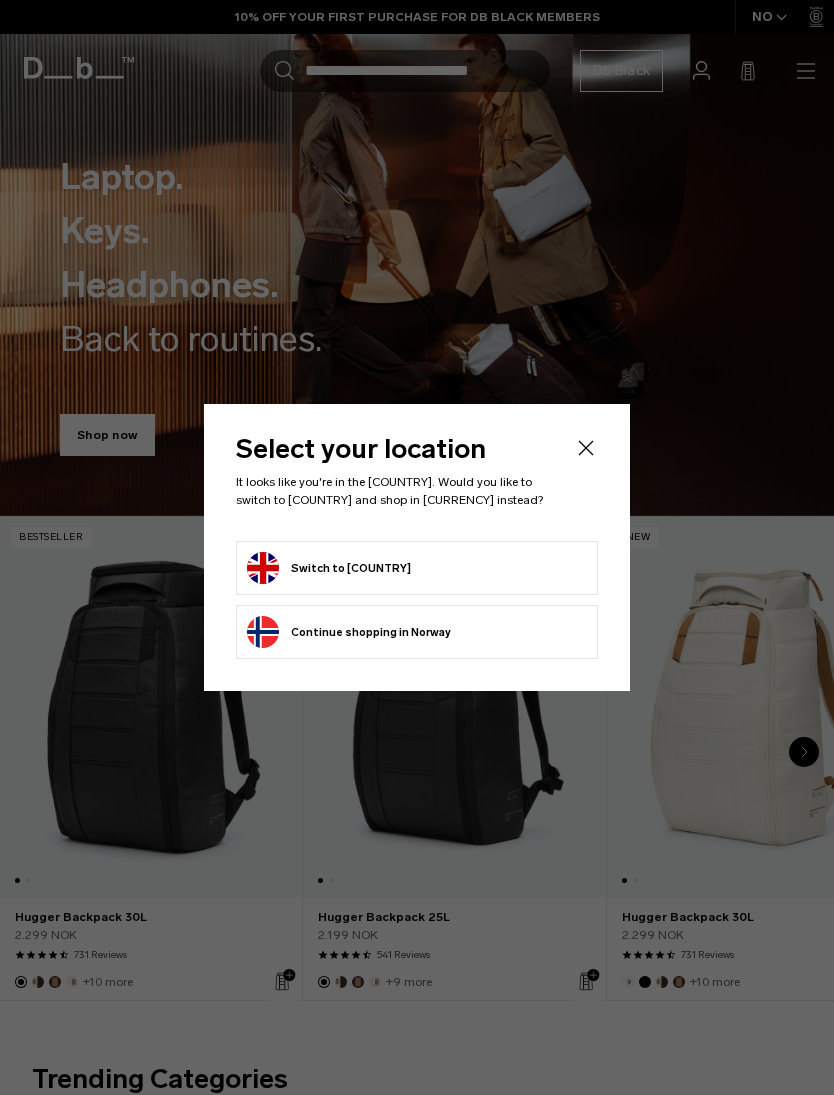 click on "Switch to United Kingdom" at bounding box center (329, 568) 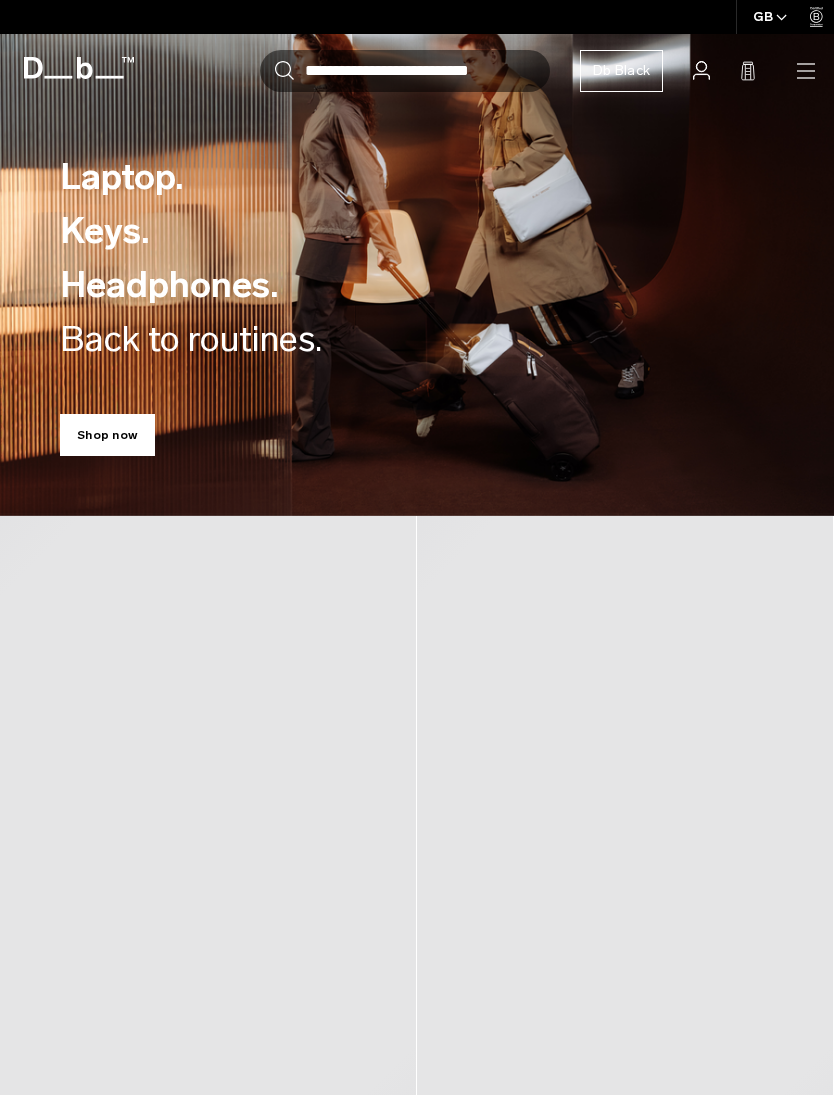 scroll, scrollTop: 0, scrollLeft: 0, axis: both 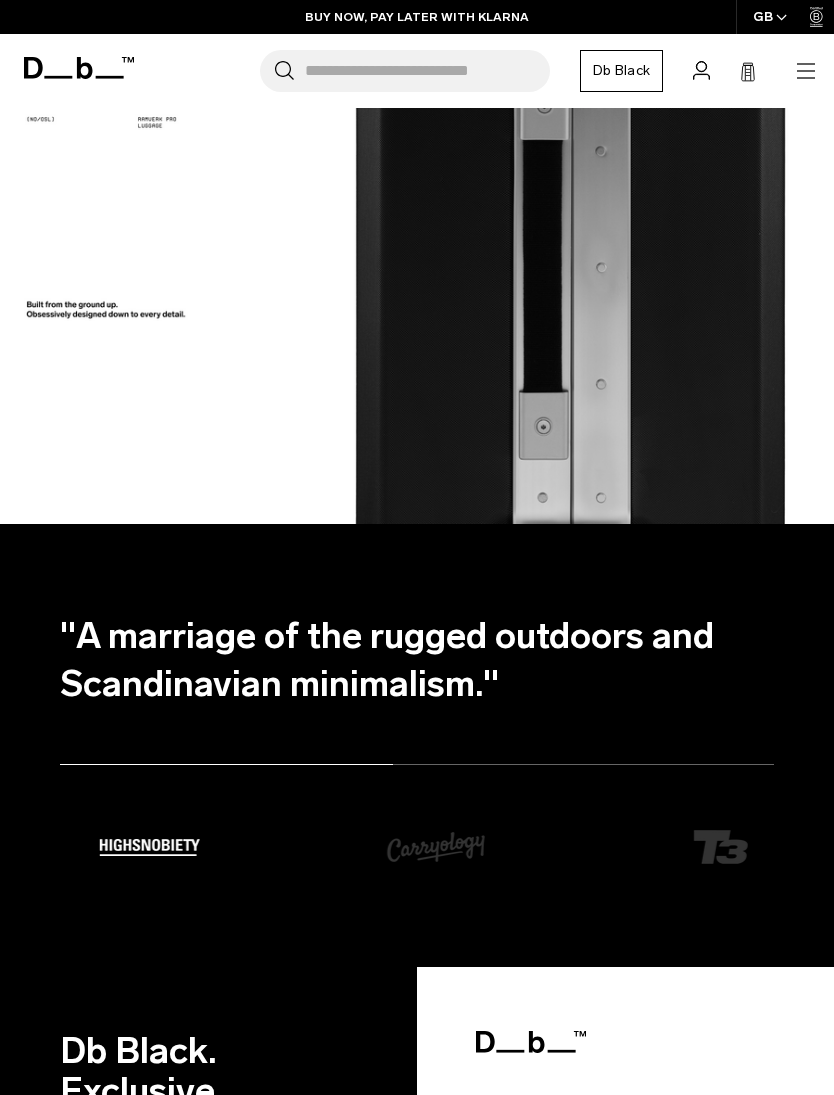 click 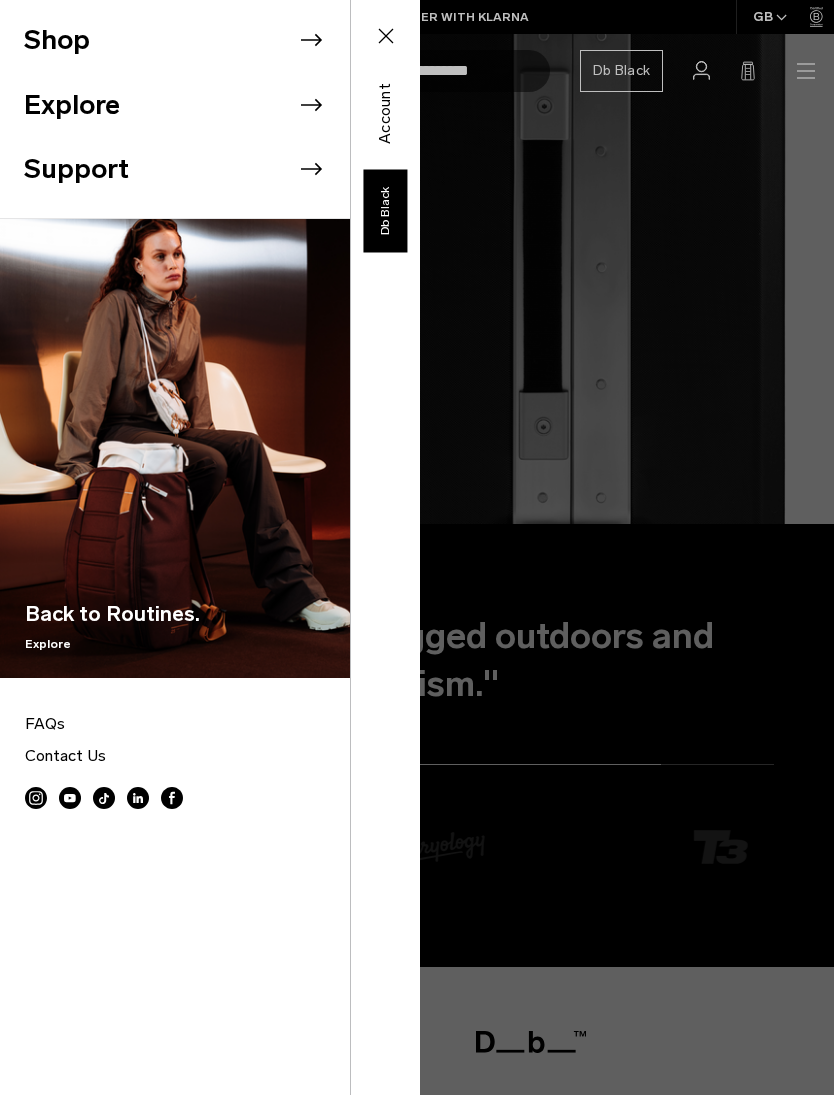 click on "Shop" at bounding box center [187, 40] 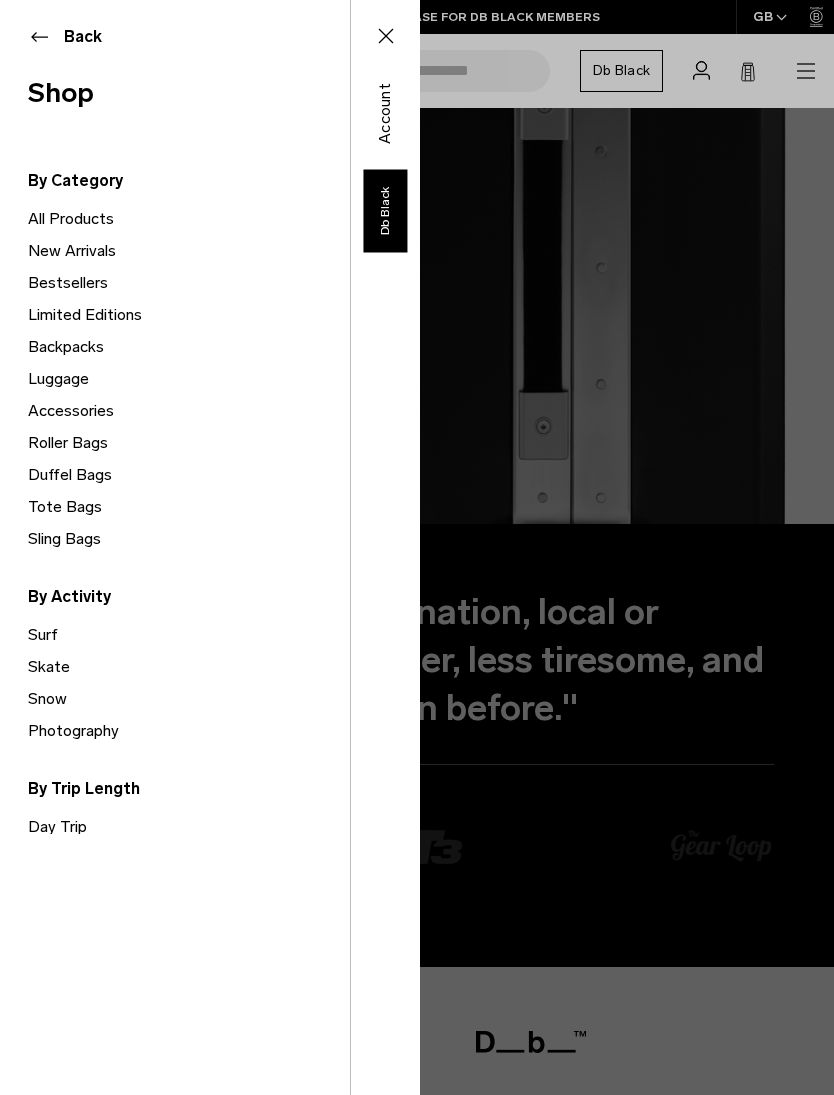 click on "Luggage" at bounding box center (189, 379) 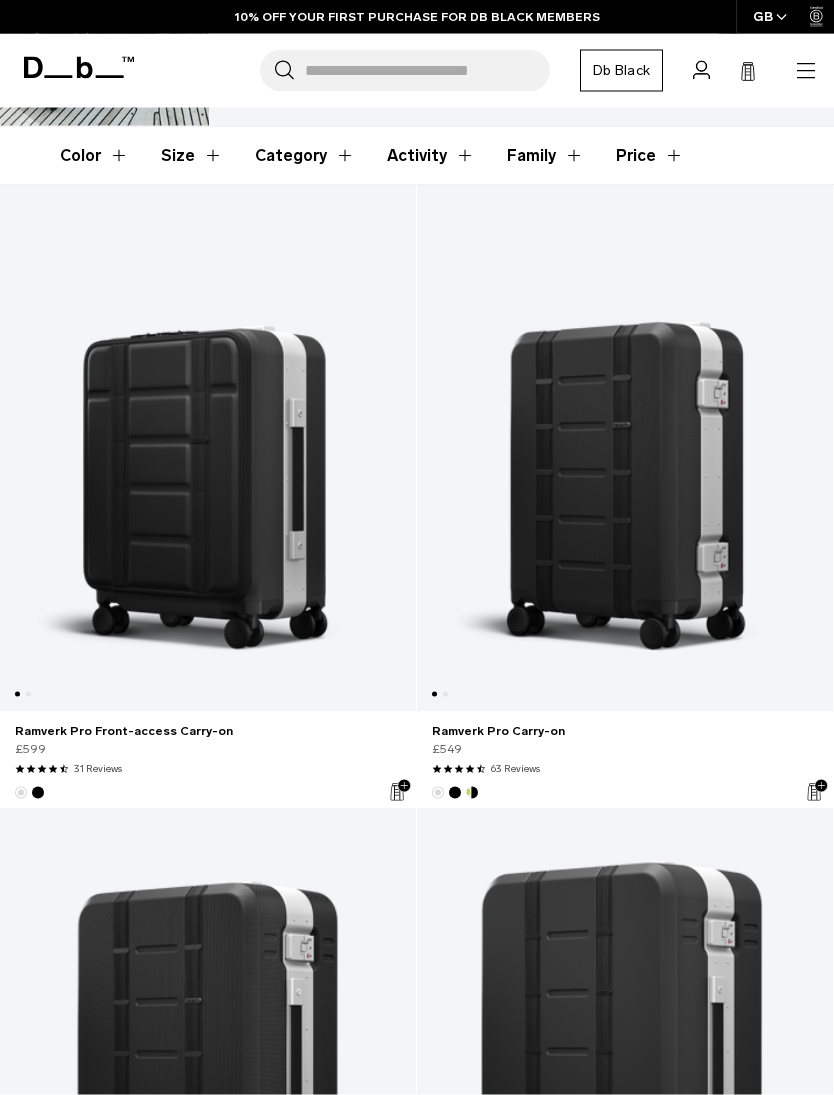 scroll, scrollTop: 283, scrollLeft: 0, axis: vertical 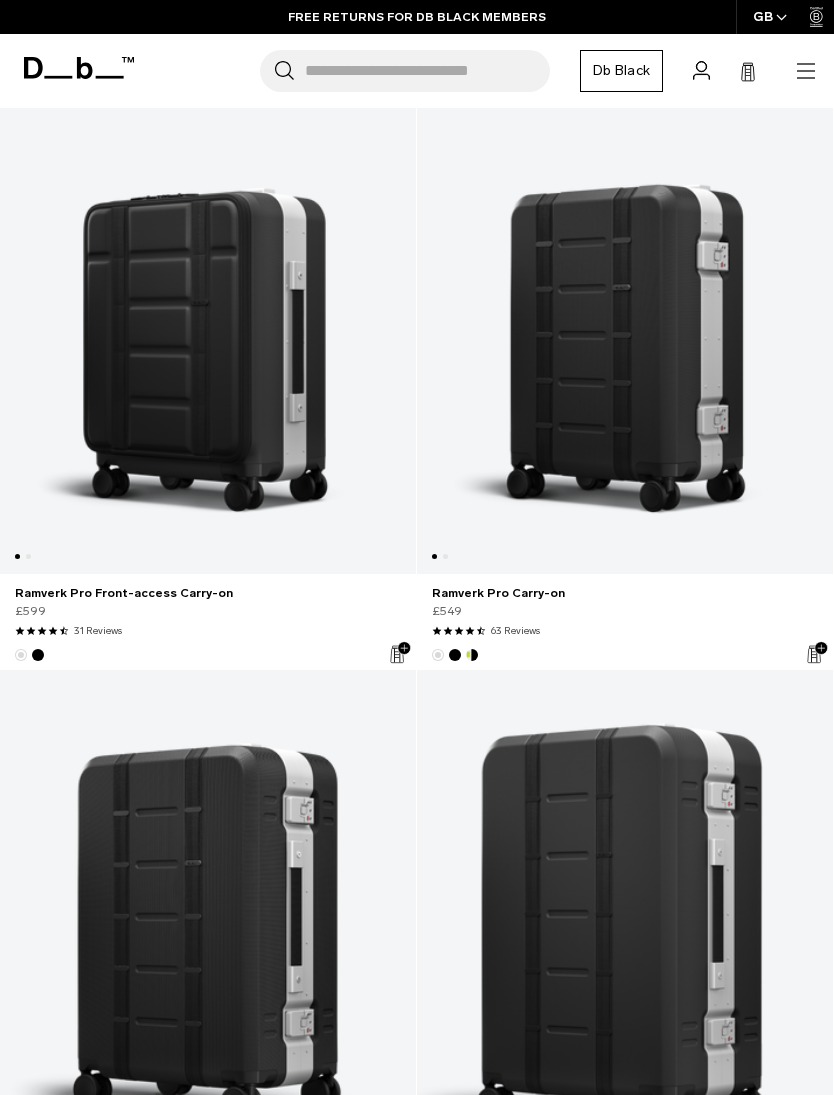 click at bounding box center (625, 311) 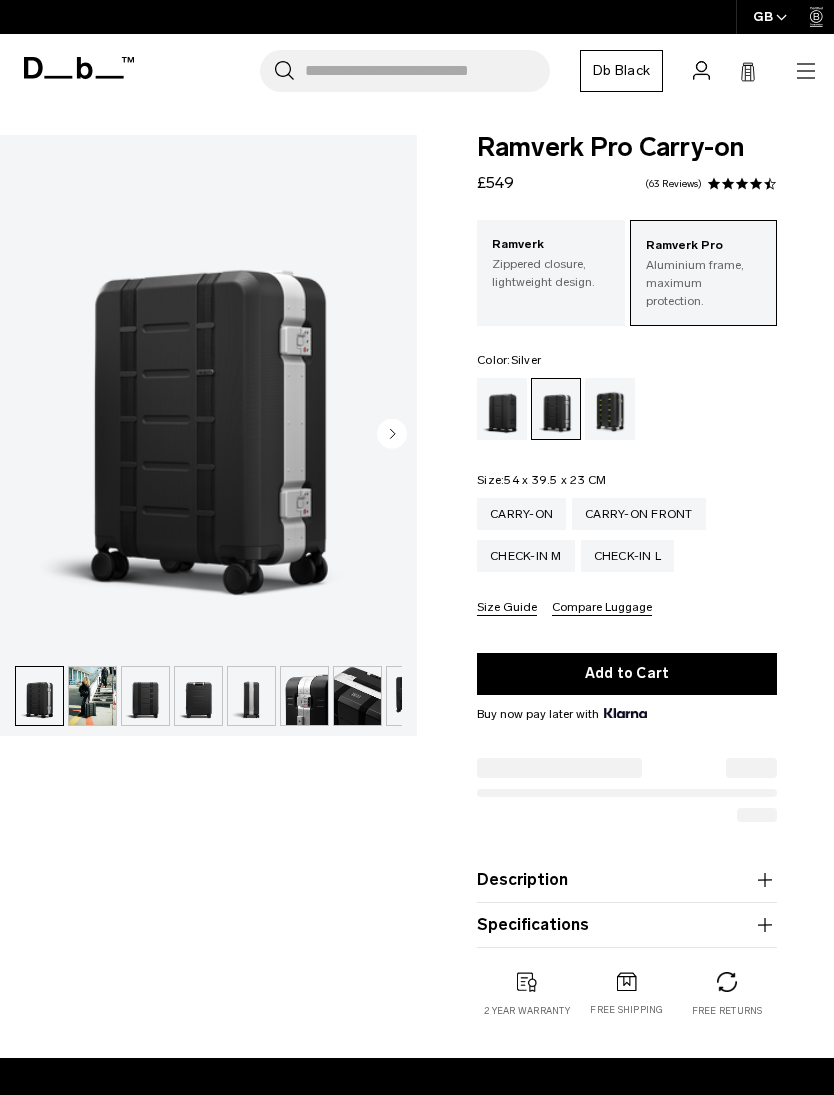 scroll, scrollTop: 0, scrollLeft: 0, axis: both 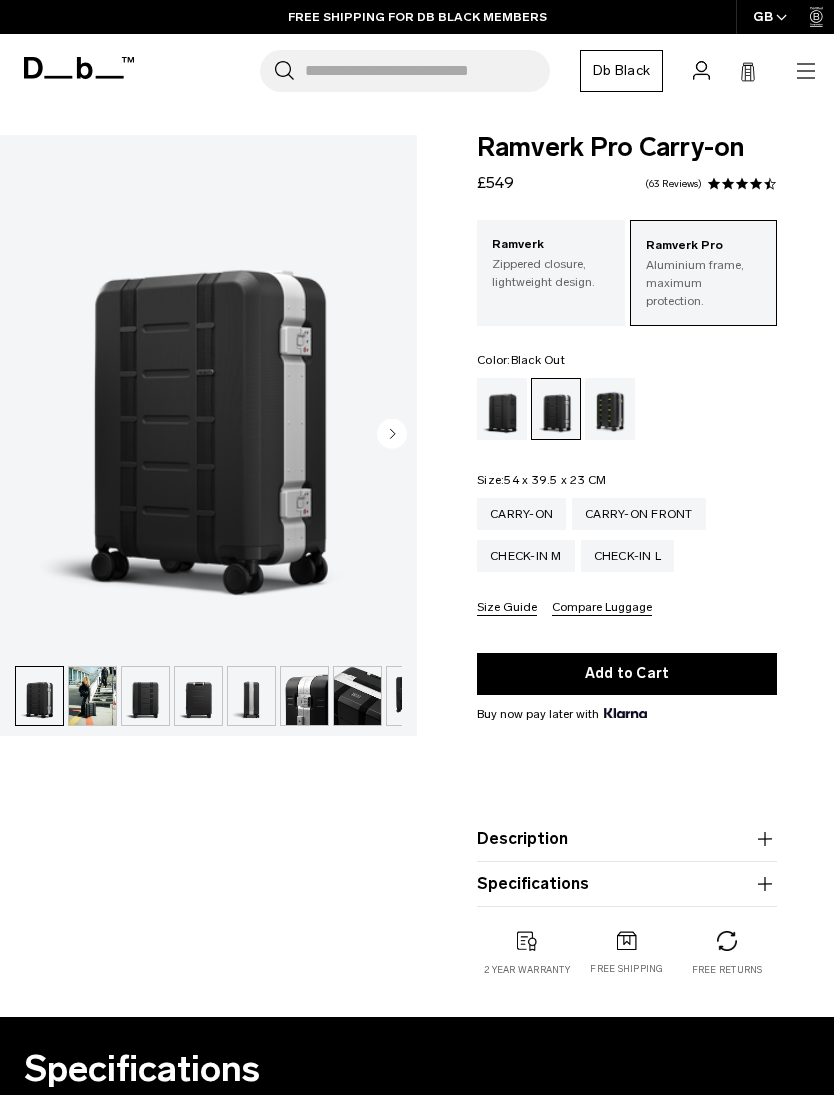 click at bounding box center [502, 409] 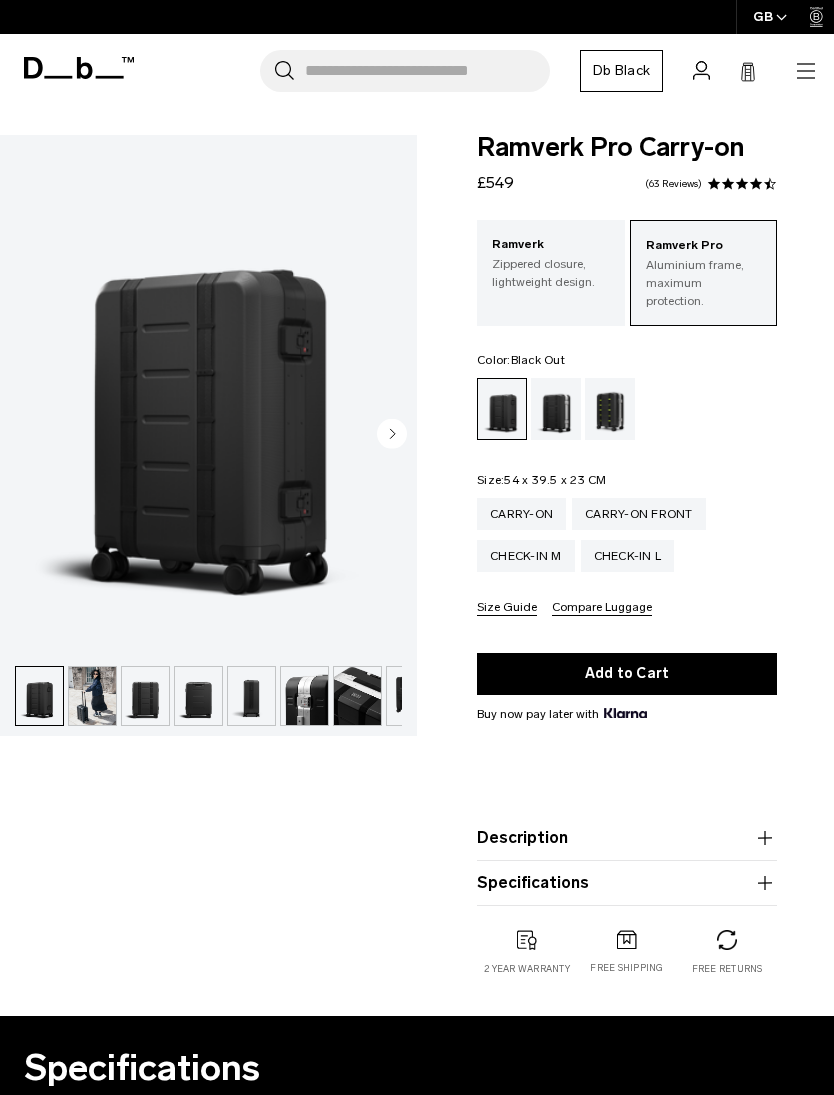 scroll, scrollTop: 0, scrollLeft: 0, axis: both 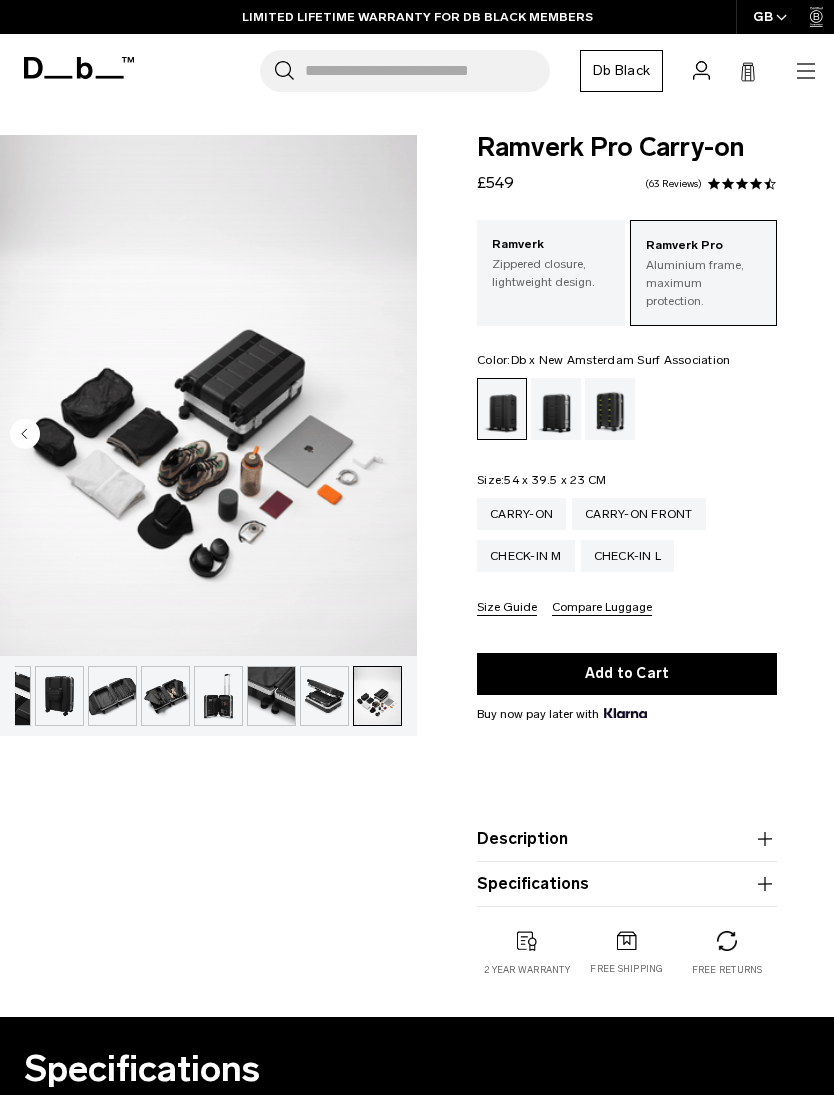 click at bounding box center [610, 409] 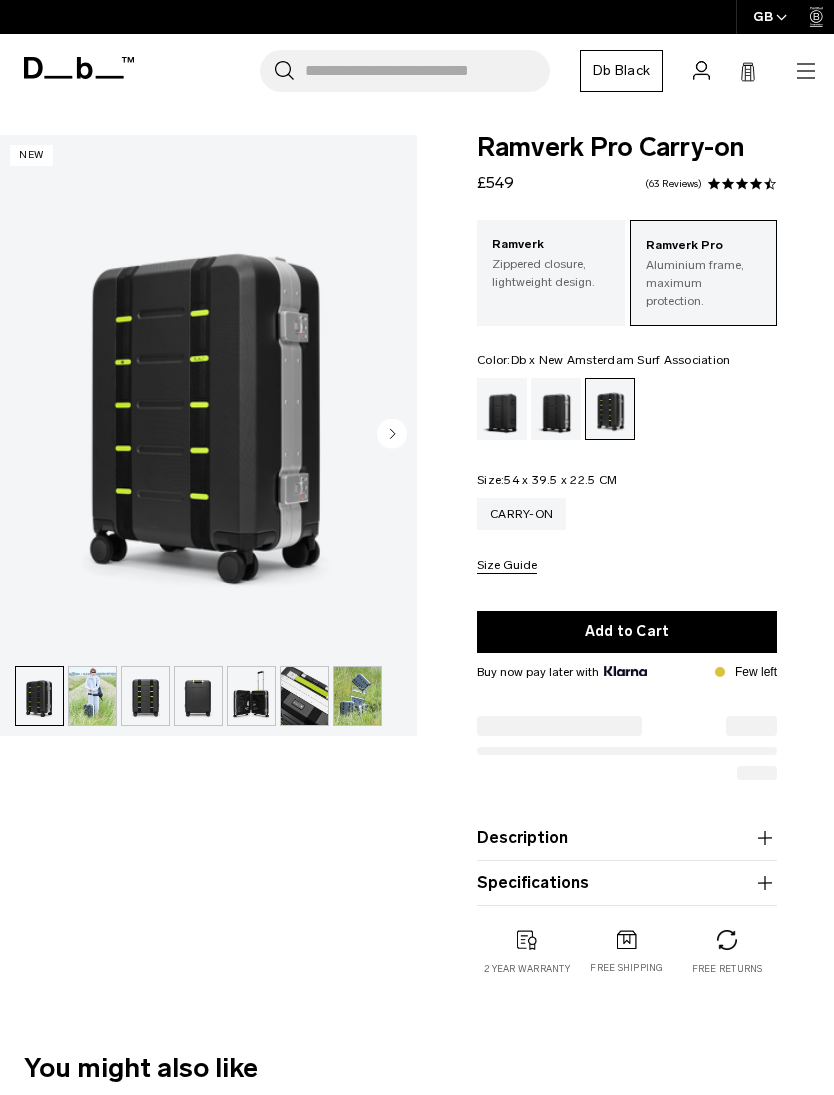 scroll, scrollTop: 0, scrollLeft: 0, axis: both 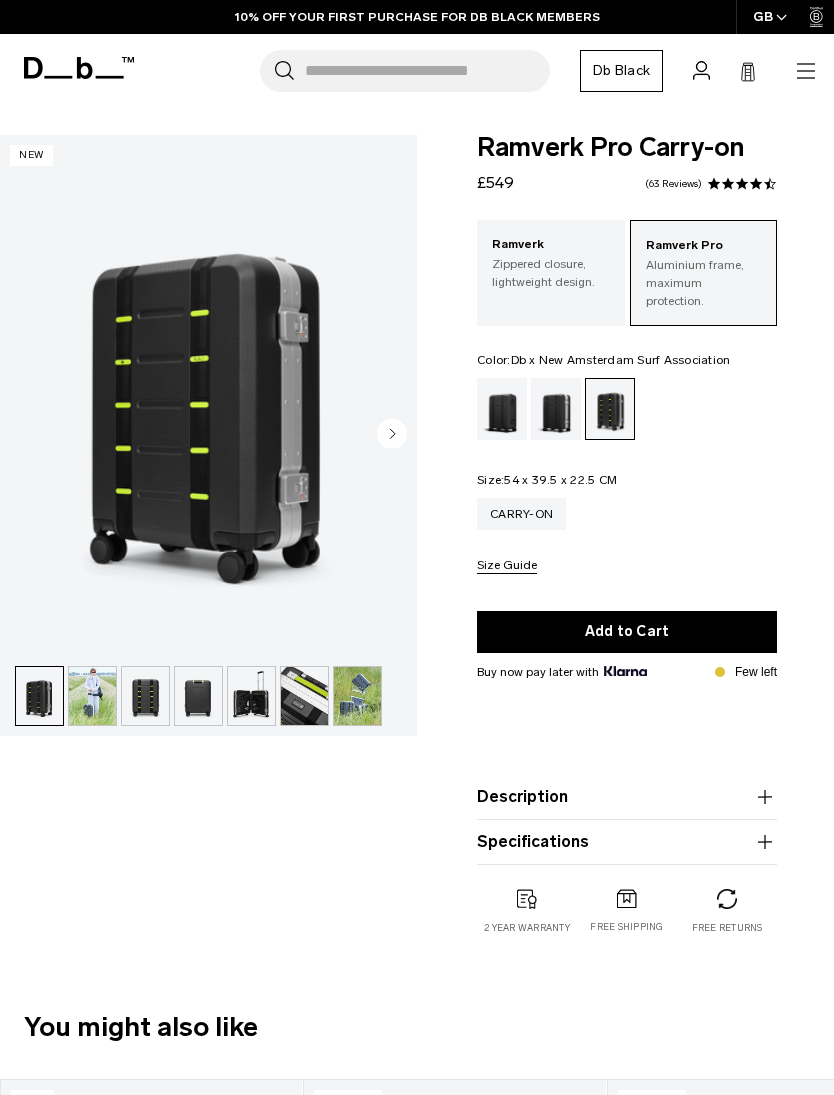 click at bounding box center (556, 409) 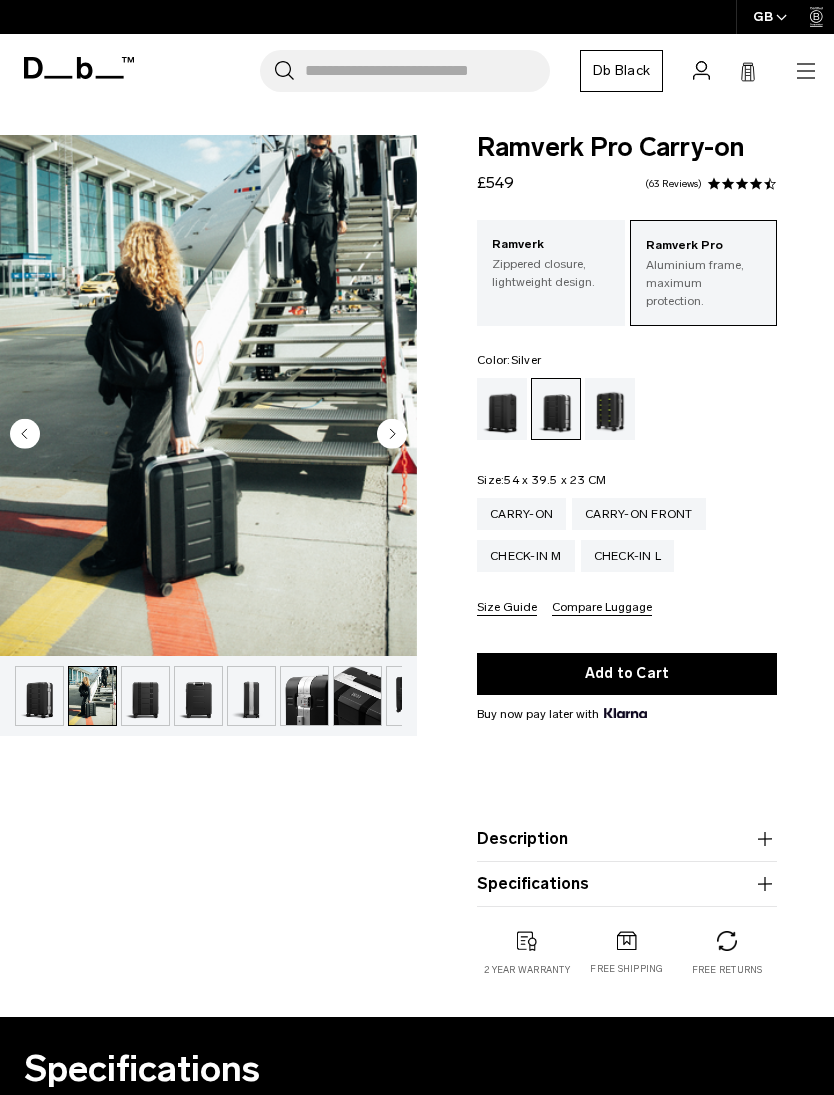 scroll, scrollTop: 0, scrollLeft: 0, axis: both 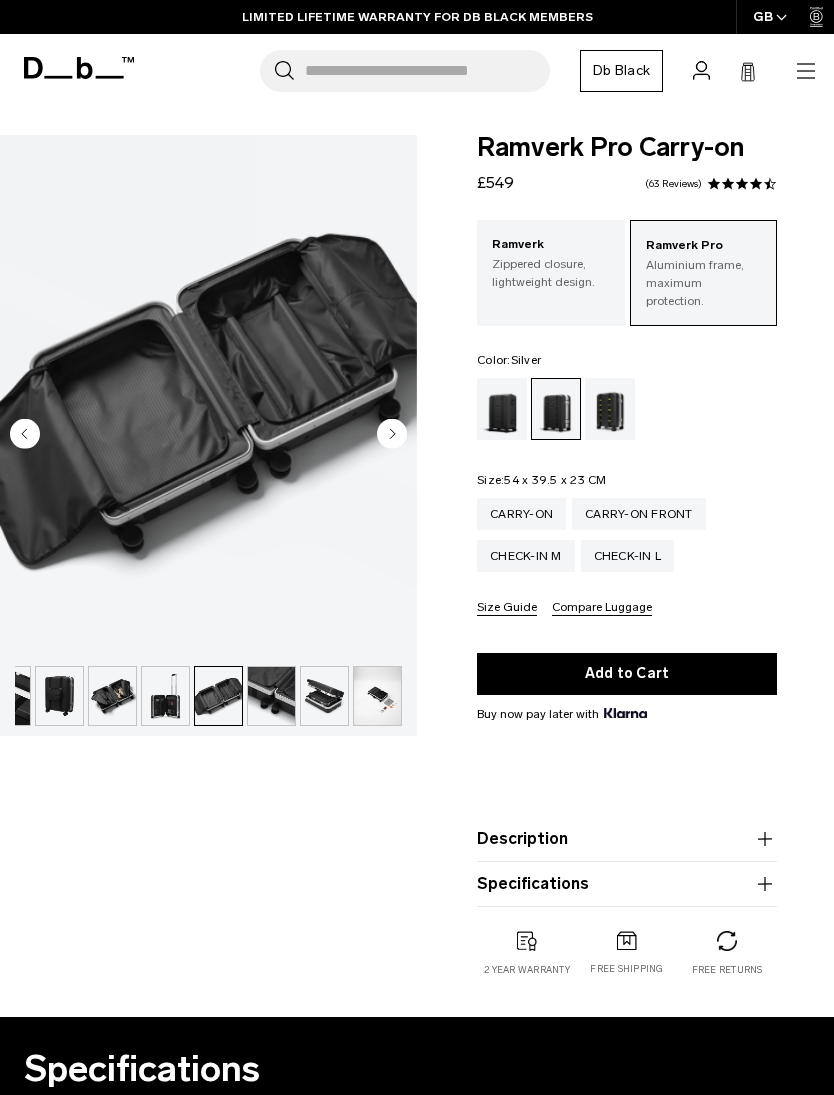 click on "Ramverk" at bounding box center [551, 245] 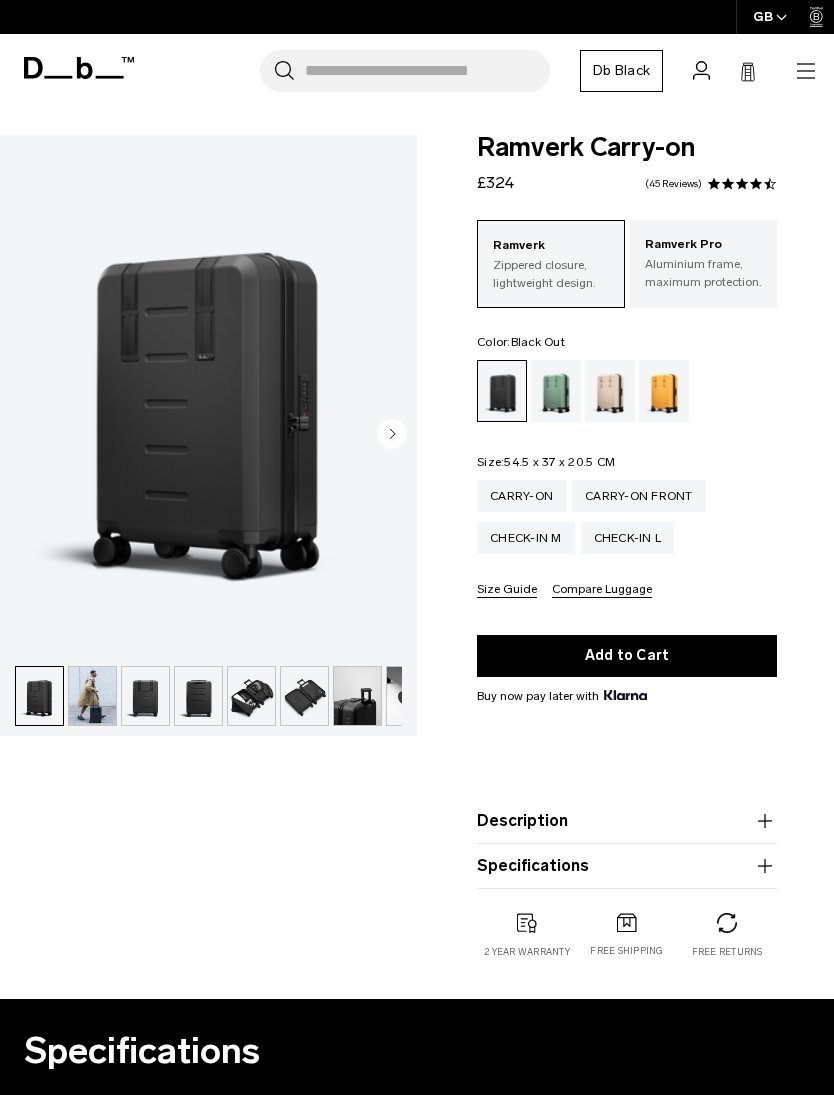 scroll, scrollTop: 0, scrollLeft: 0, axis: both 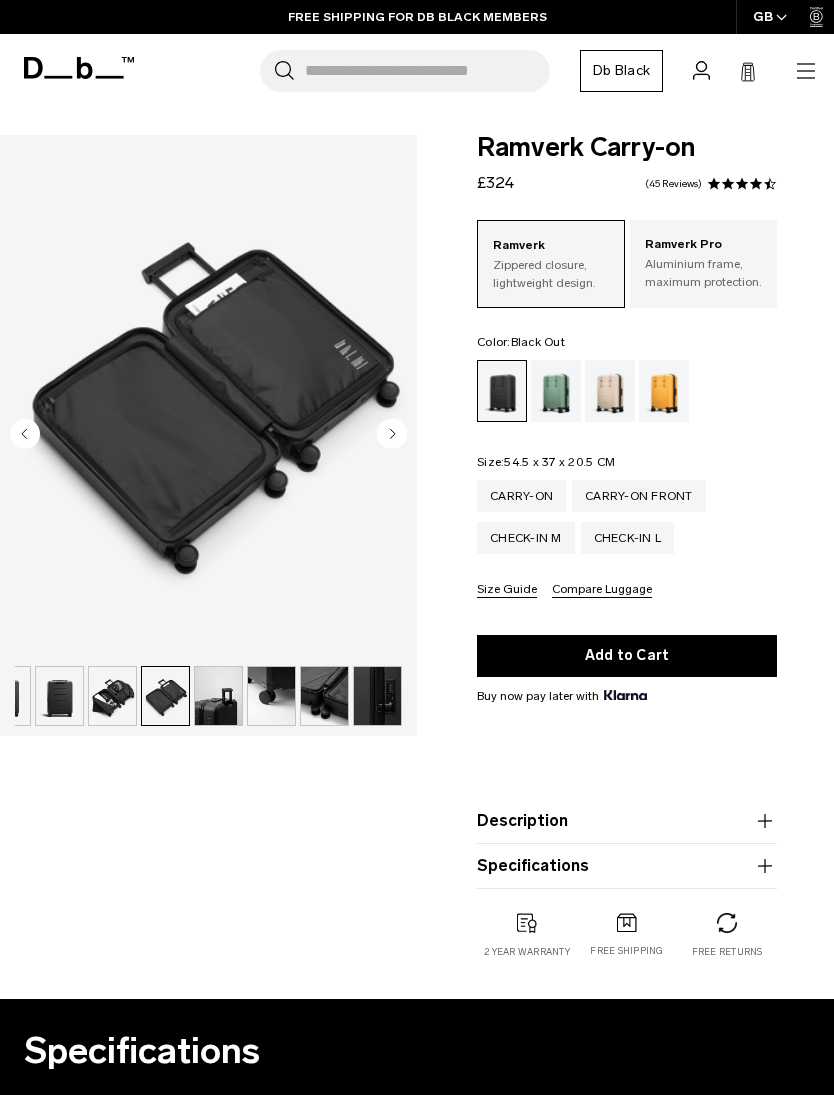 click on "Aluminium frame, maximum protection." at bounding box center [704, 273] 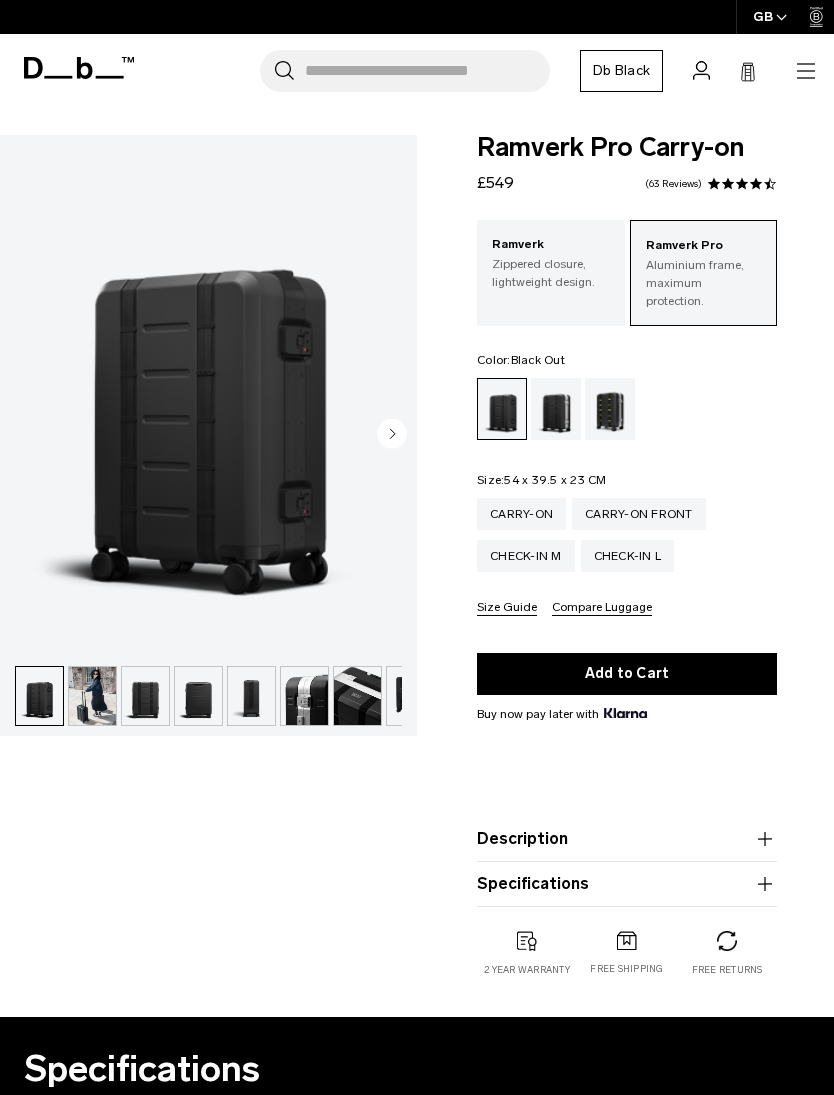 scroll, scrollTop: 0, scrollLeft: 0, axis: both 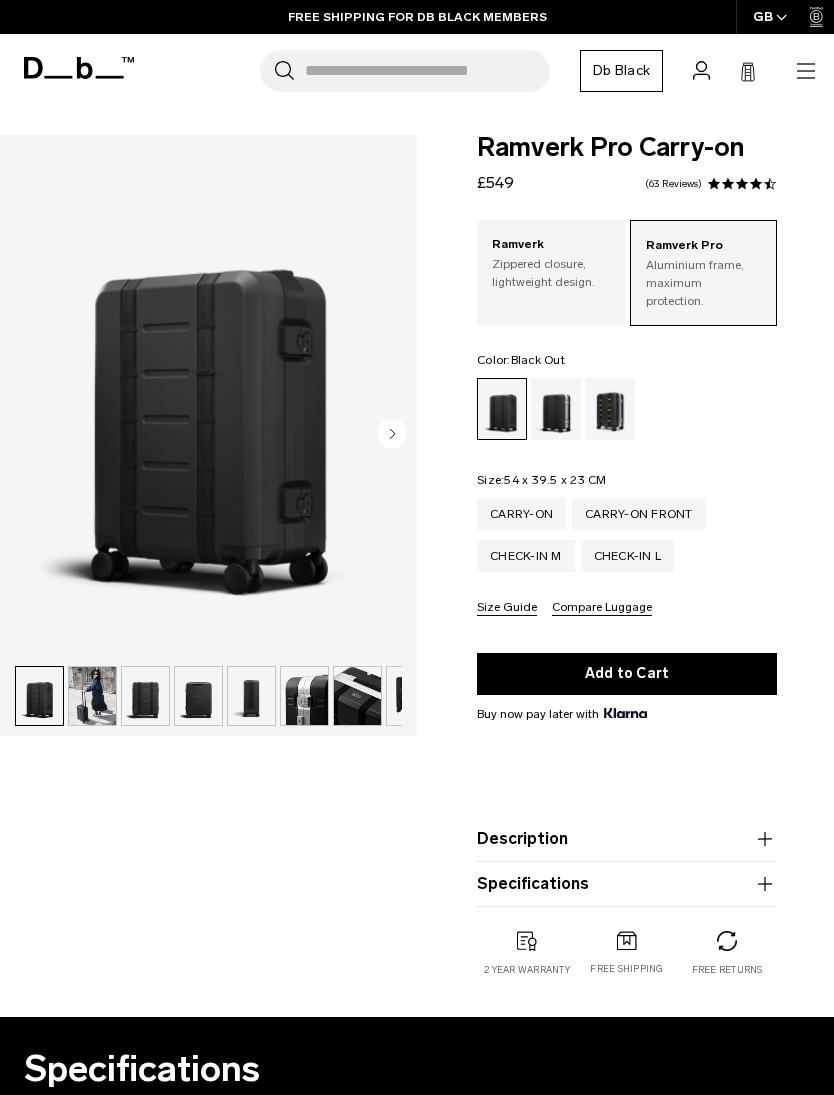 click on "63 Reviews" at bounding box center [673, 184] 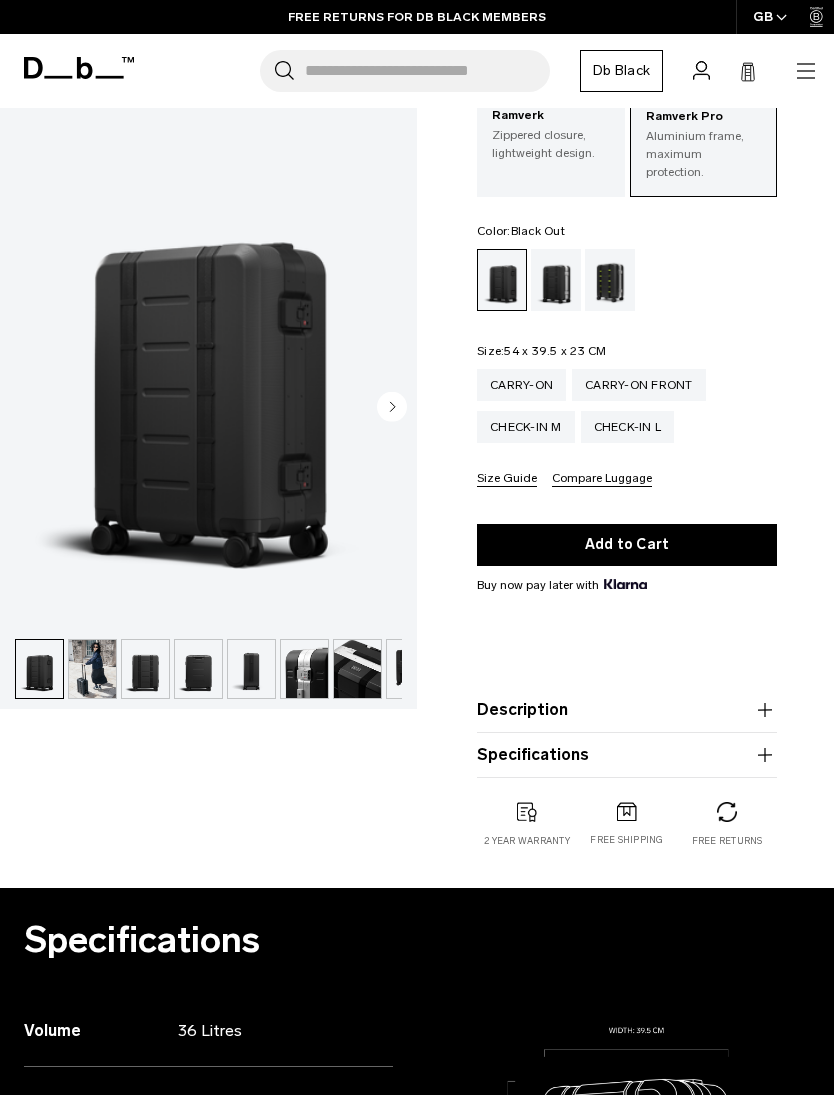 scroll, scrollTop: 0, scrollLeft: 0, axis: both 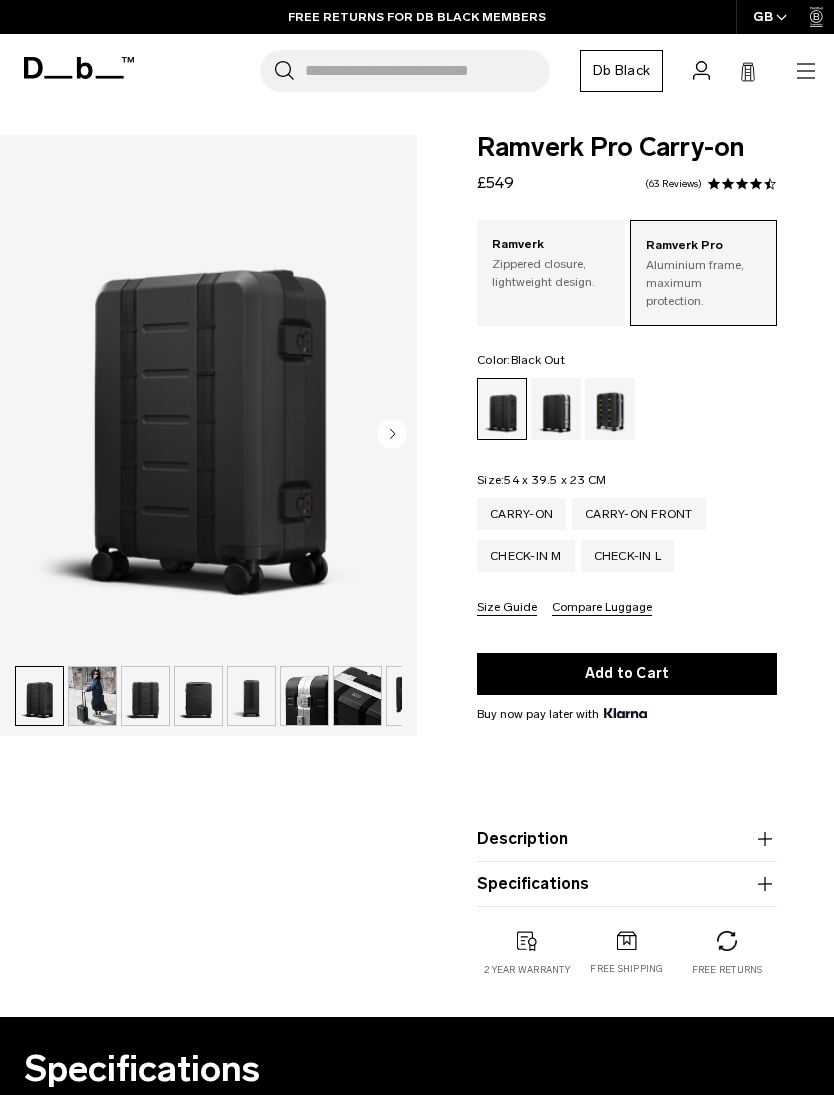 click at bounding box center [556, 409] 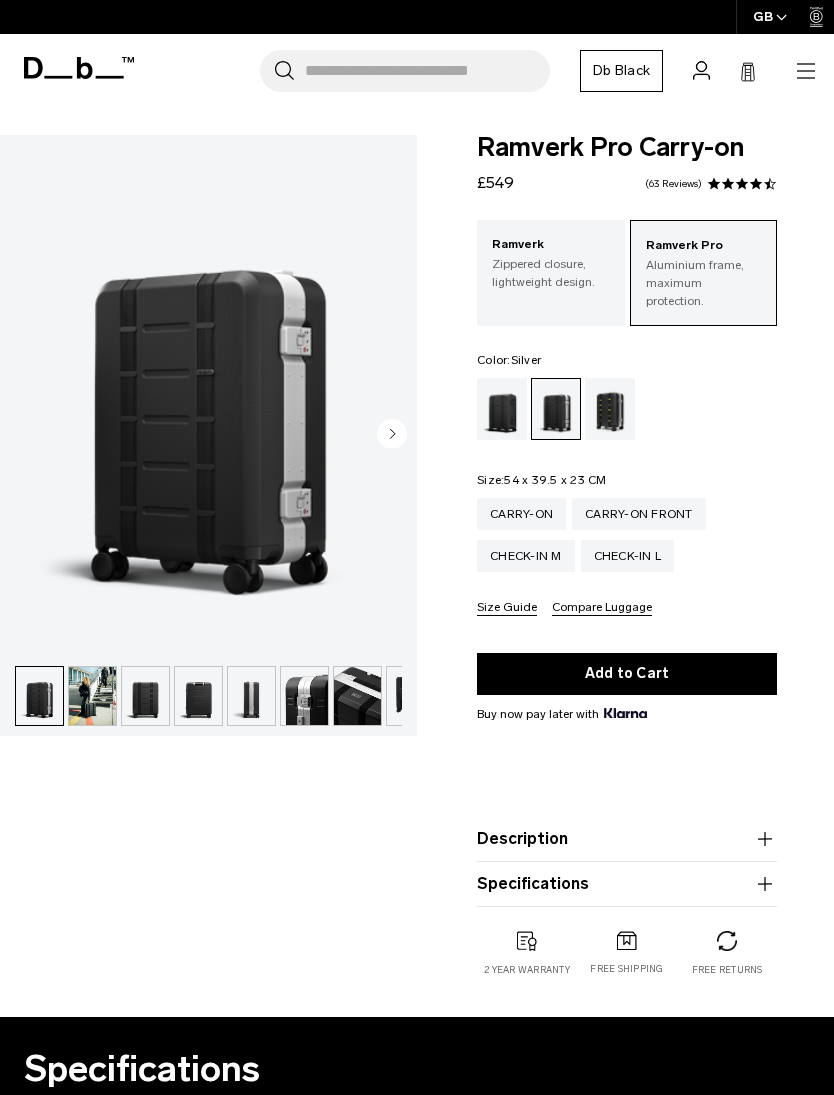 scroll, scrollTop: 0, scrollLeft: 0, axis: both 